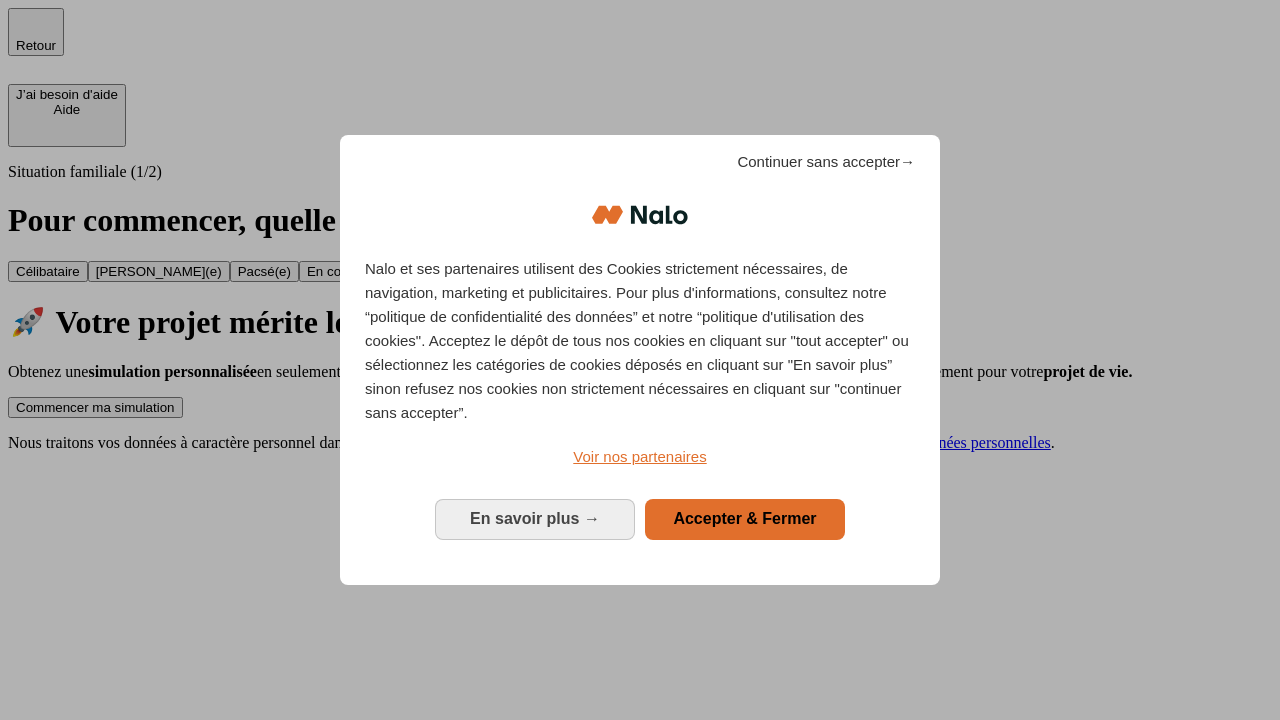 scroll, scrollTop: 0, scrollLeft: 0, axis: both 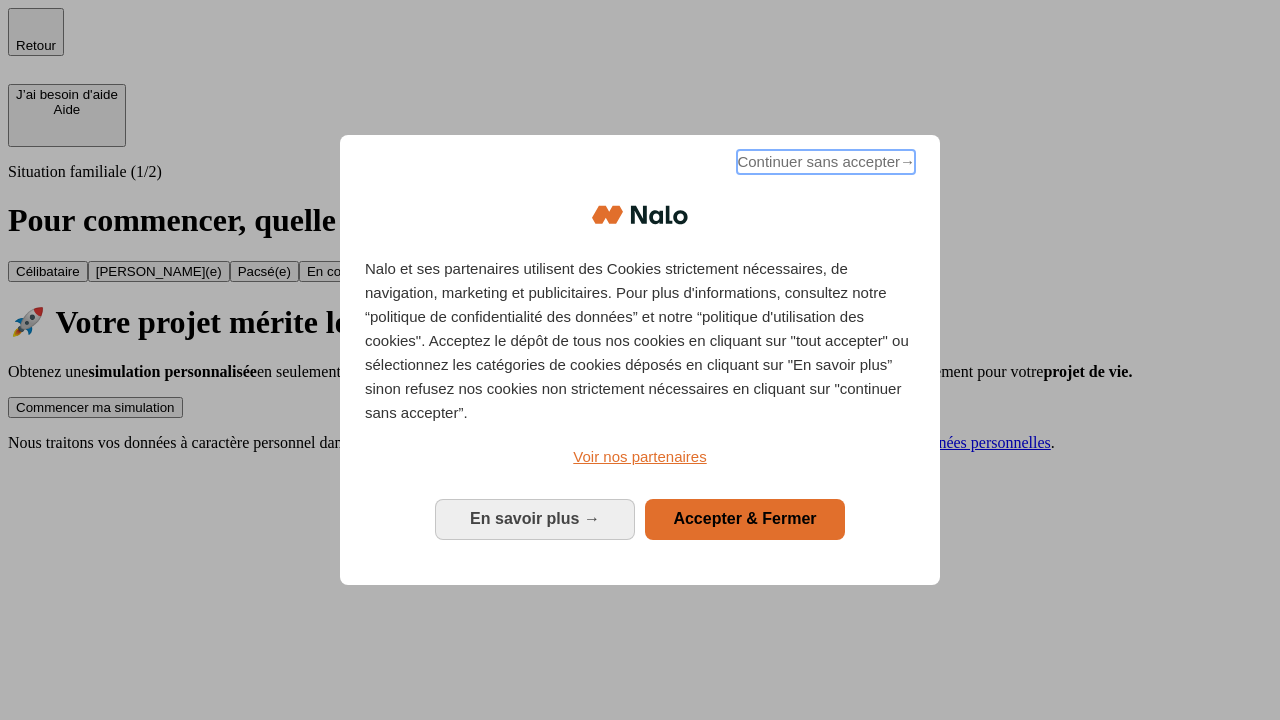 click on "Continuer sans accepter  →" at bounding box center [826, 162] 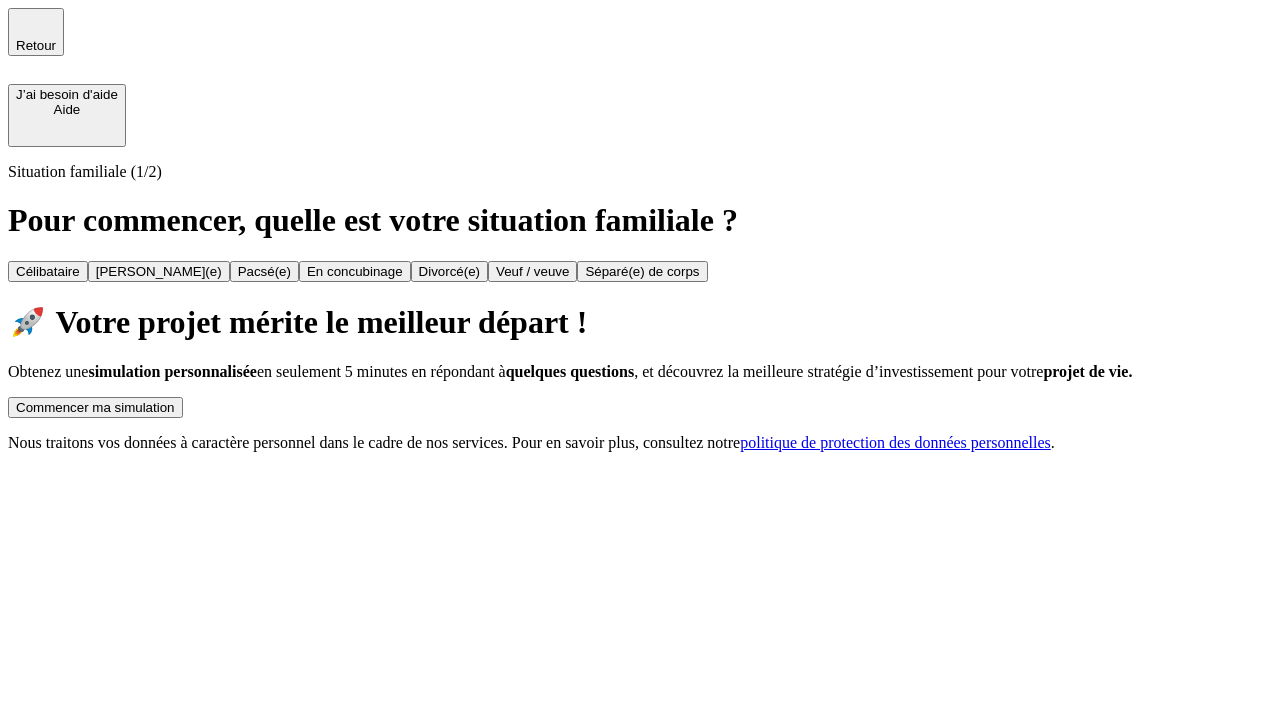 click on "Commencer ma simulation" at bounding box center [95, 407] 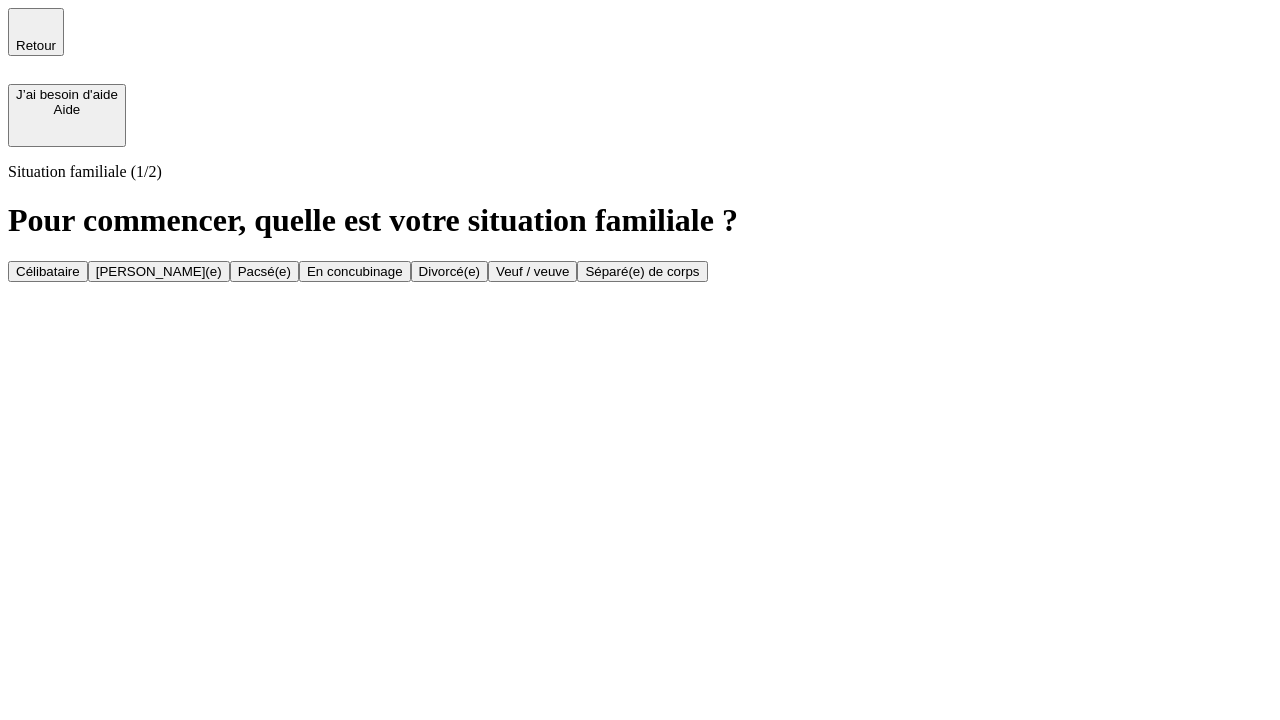 click on "[PERSON_NAME](e)" at bounding box center (159, 271) 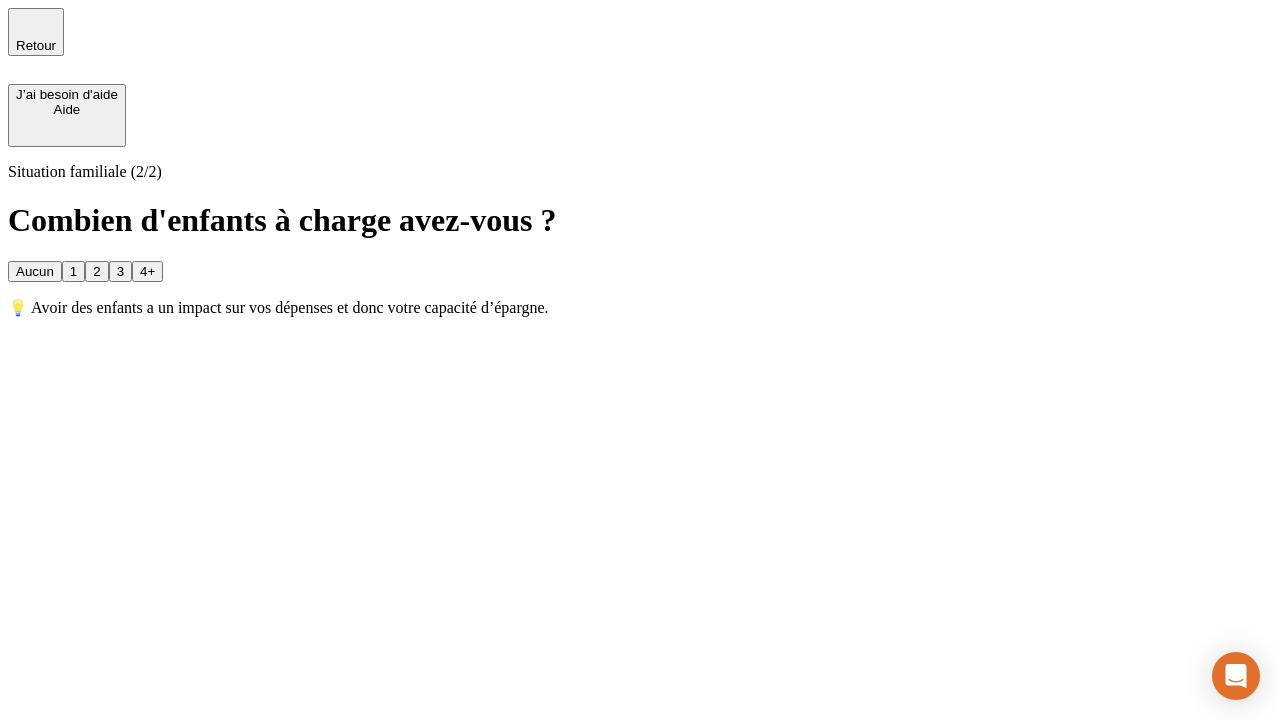 click on "1" at bounding box center (73, 271) 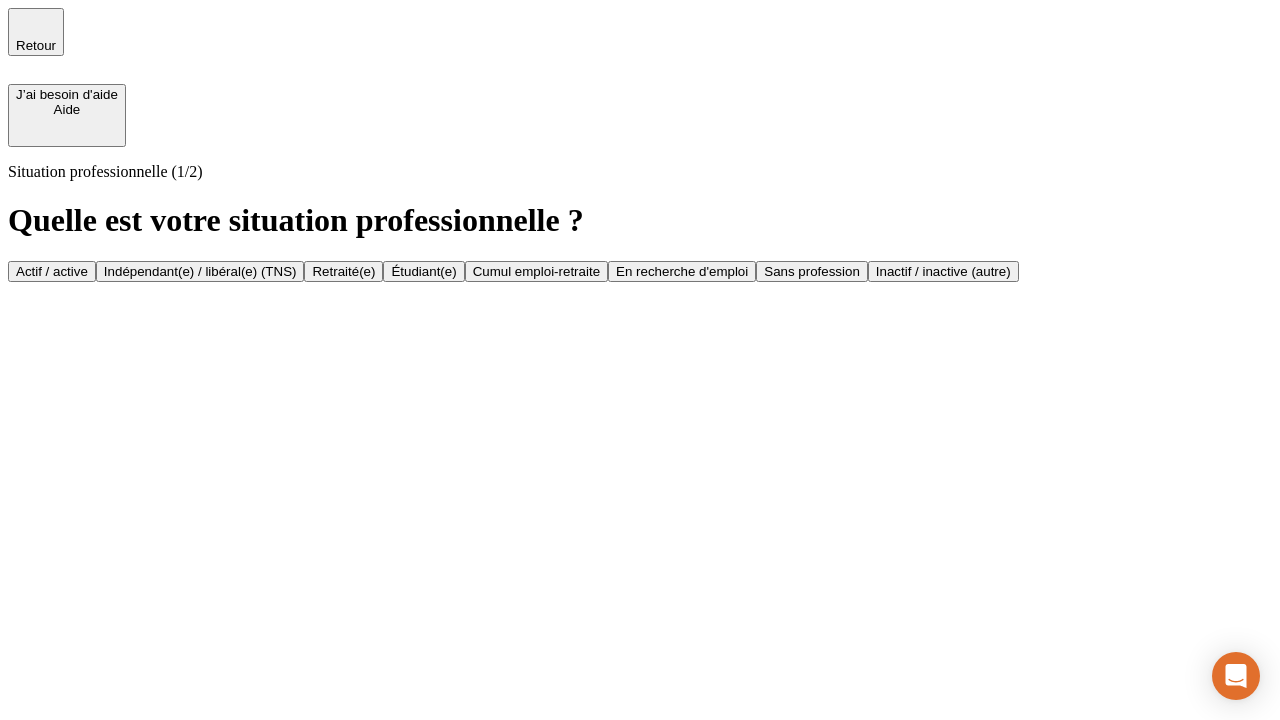 click on "Actif / active" at bounding box center [52, 271] 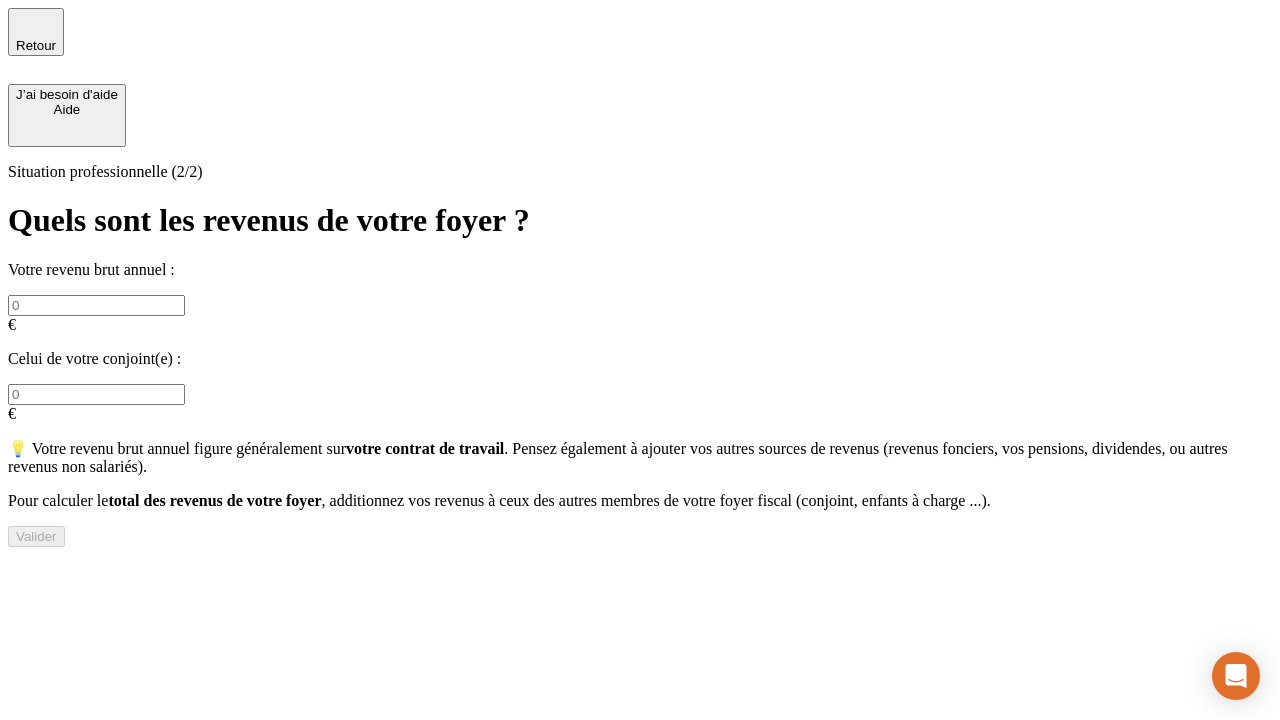click at bounding box center (96, 305) 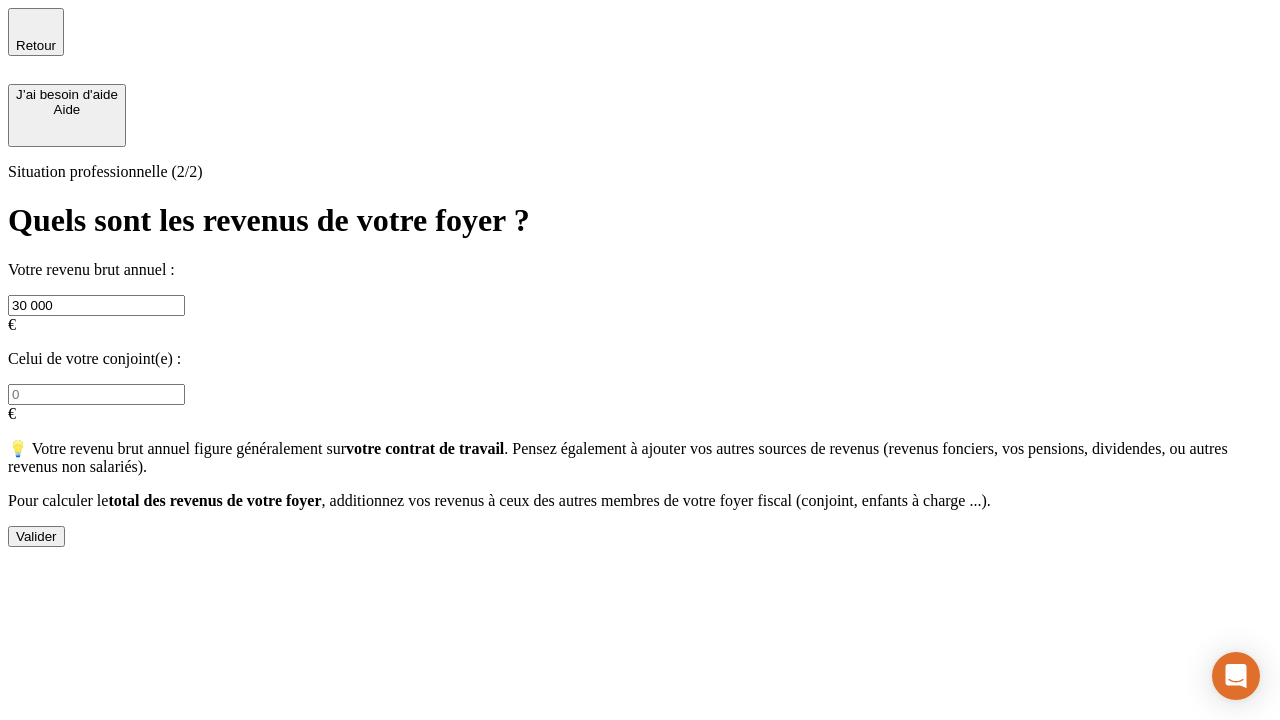 type on "30 000" 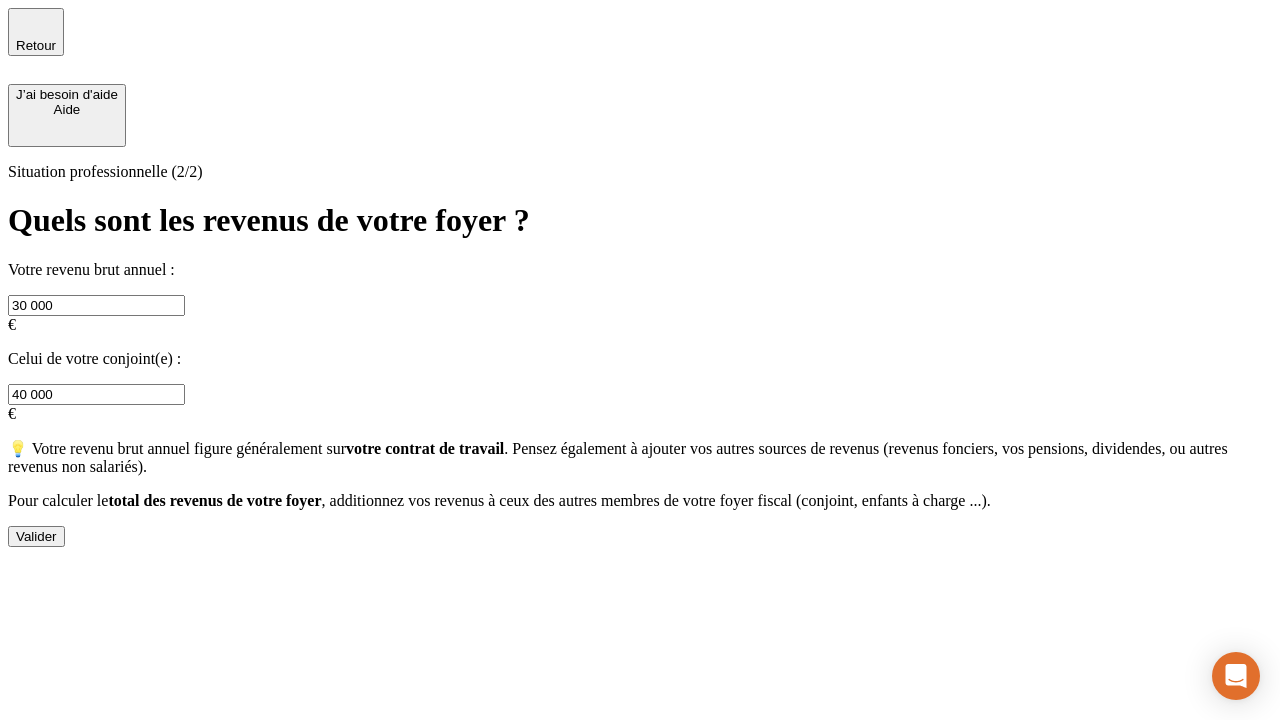 click on "Valider" at bounding box center (36, 536) 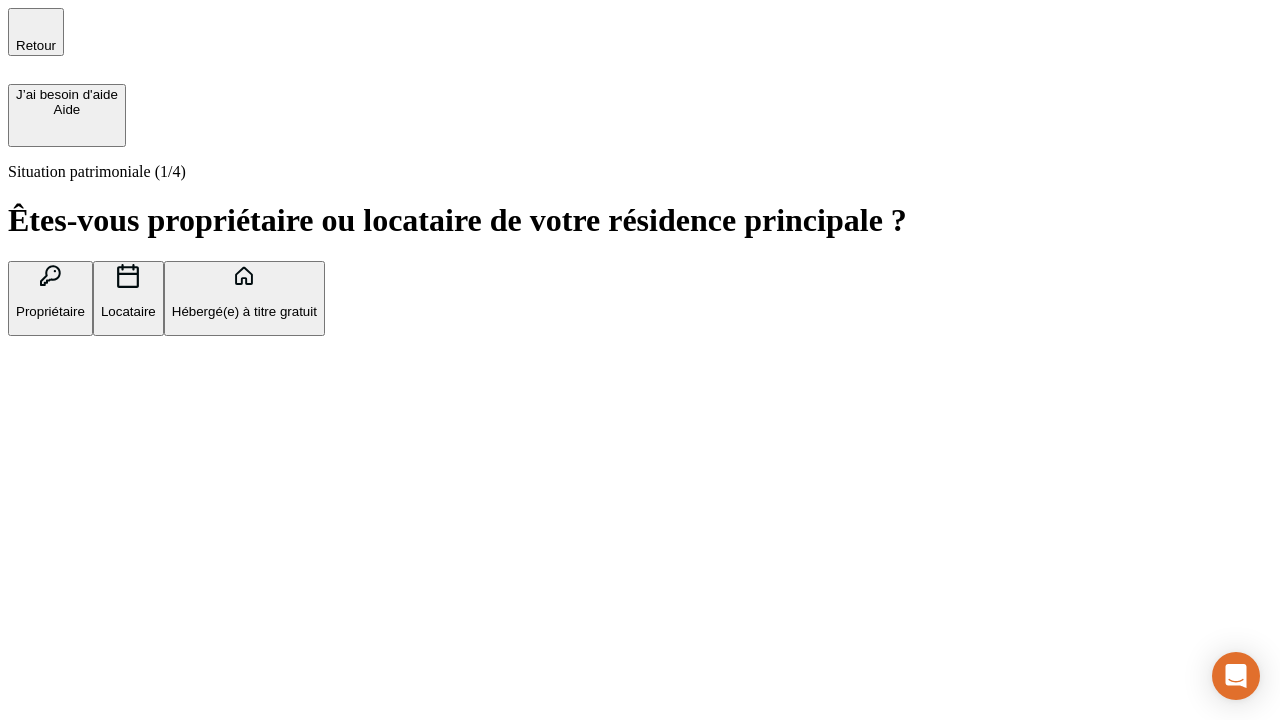 click on "Propriétaire" at bounding box center (50, 311) 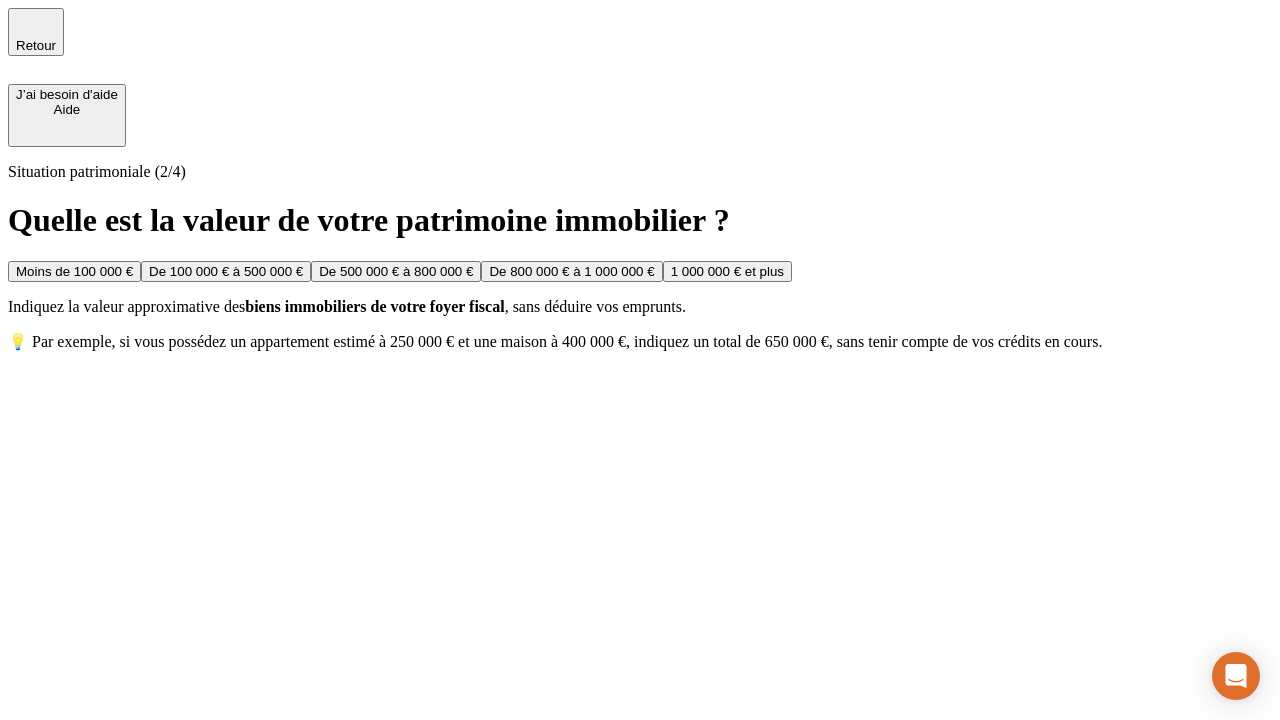 click on "De 100 000 € à 500 000 €" at bounding box center (226, 271) 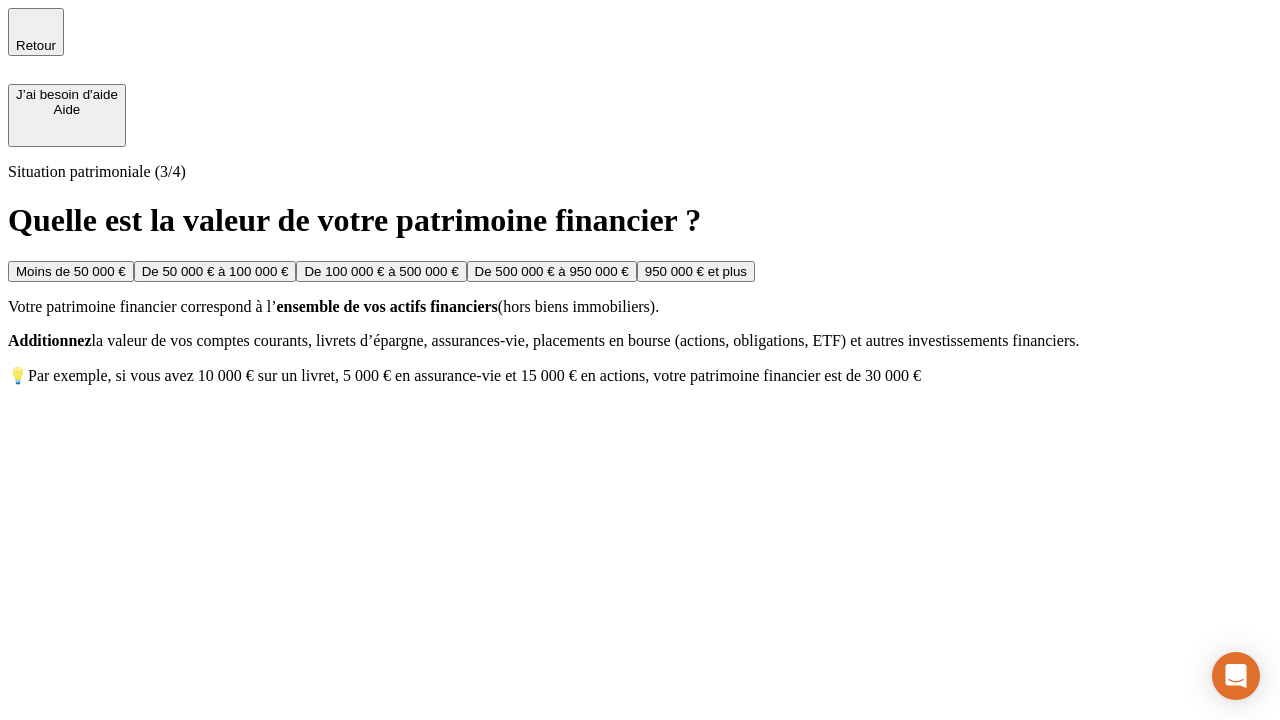 click on "Moins de 50 000 €" at bounding box center (71, 271) 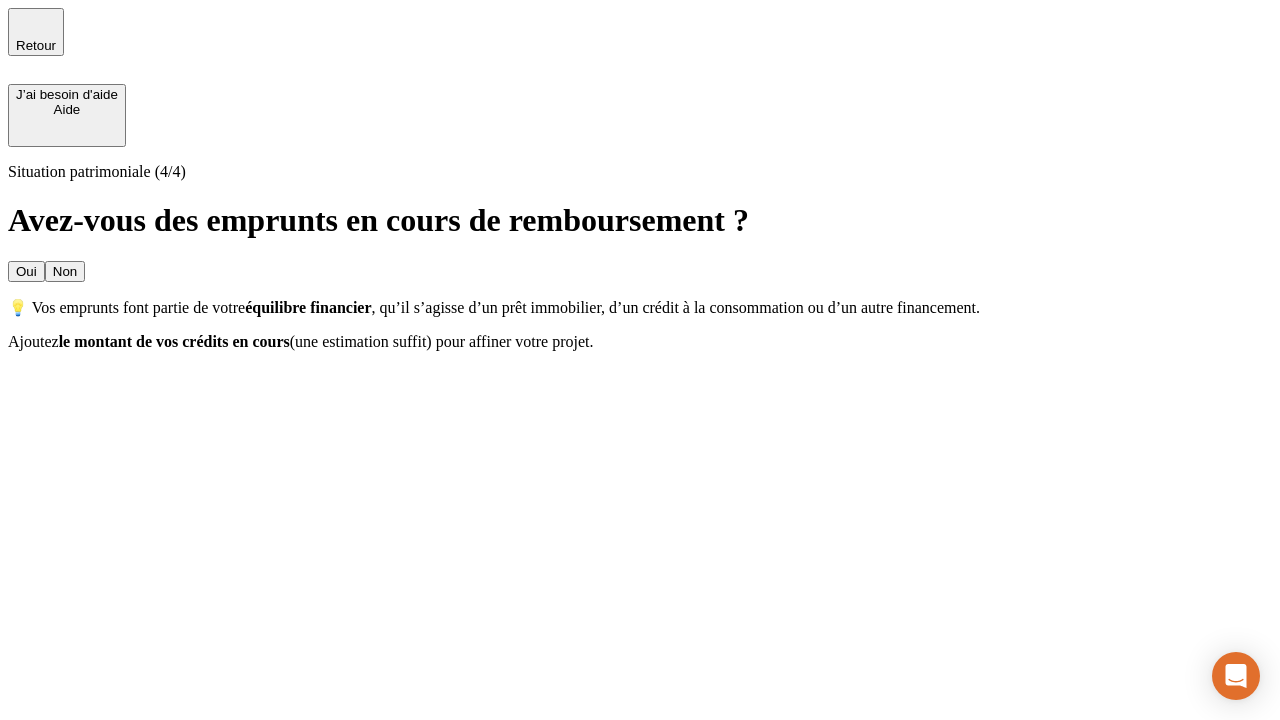 click on "Oui" at bounding box center [26, 271] 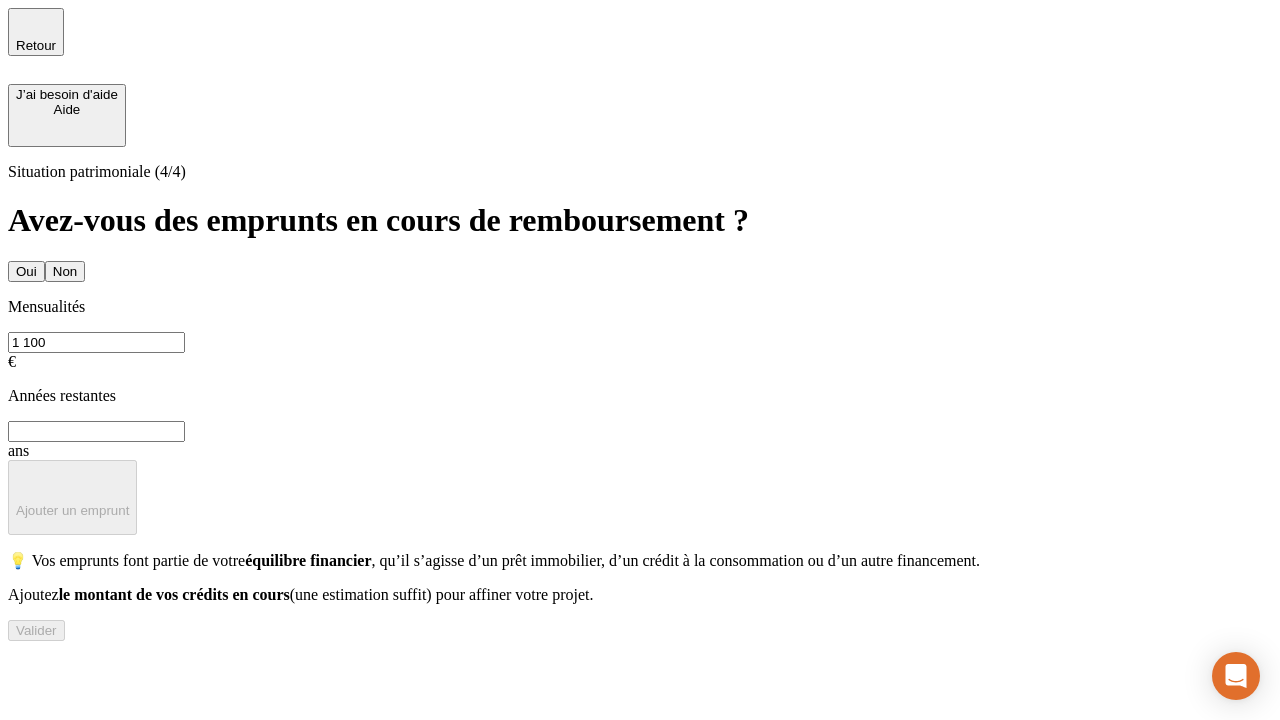 type on "1 100" 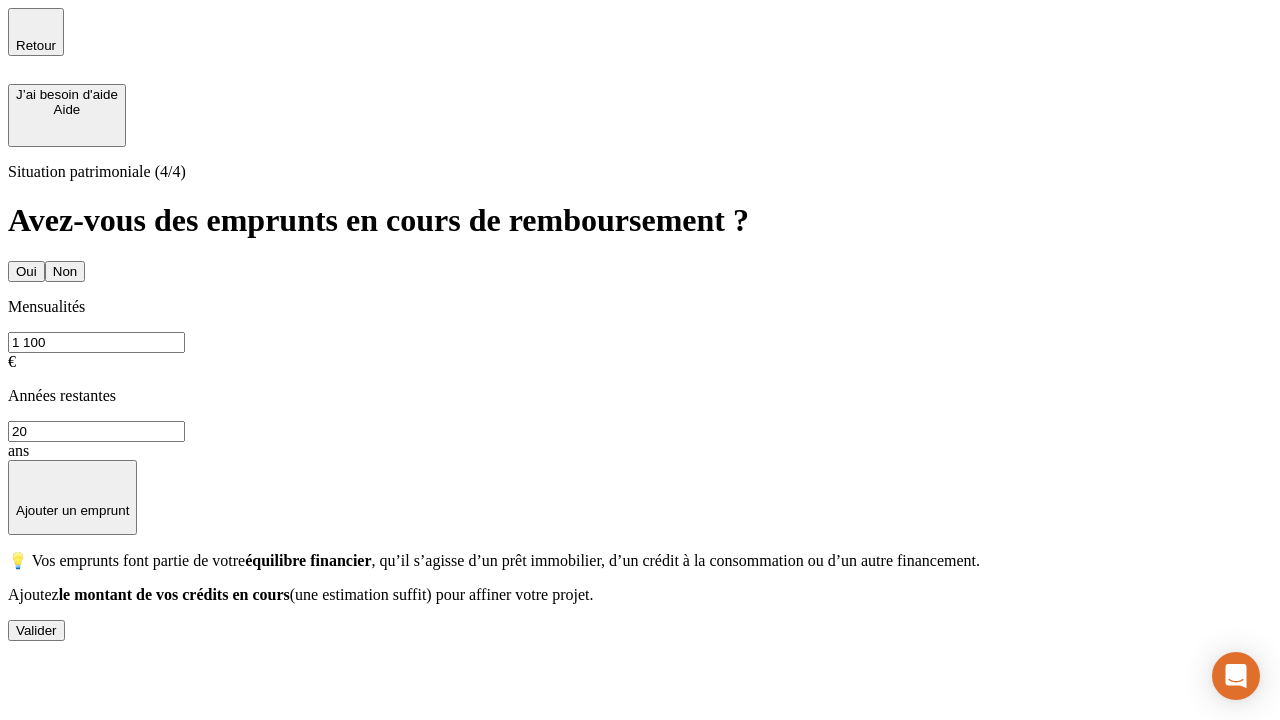 type on "20" 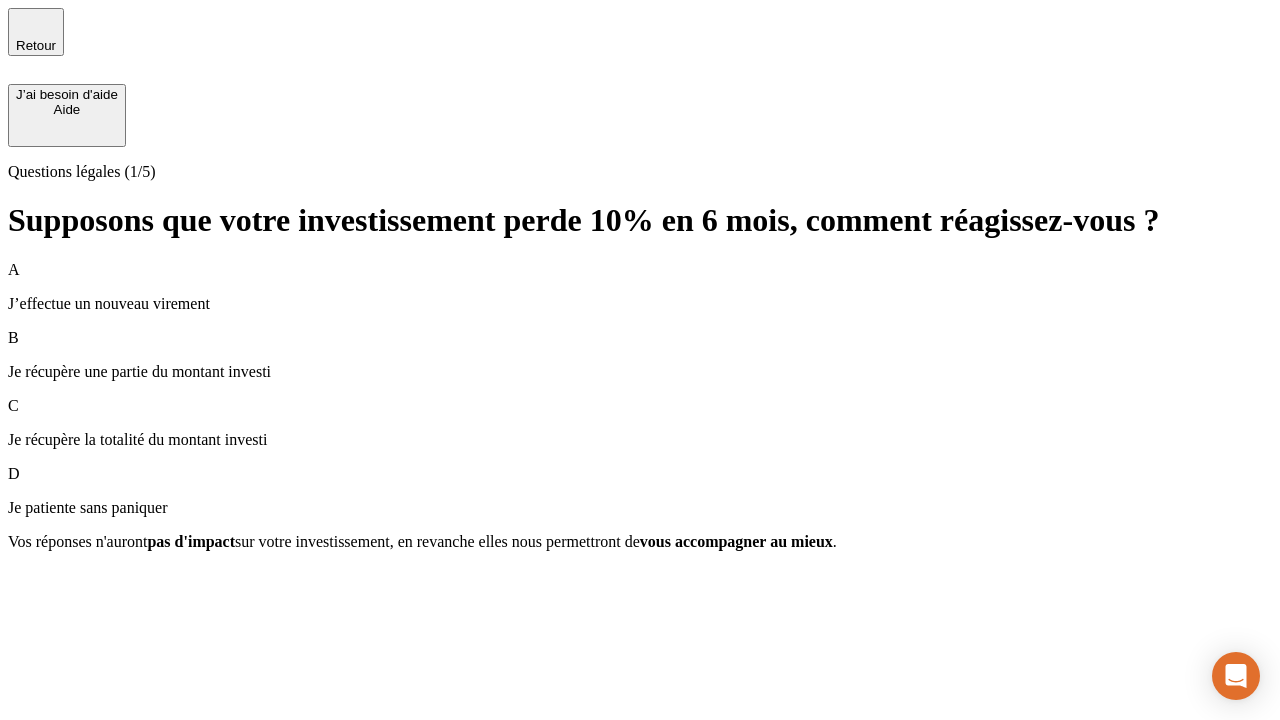 click on "Je récupère une partie du montant investi" at bounding box center [640, 372] 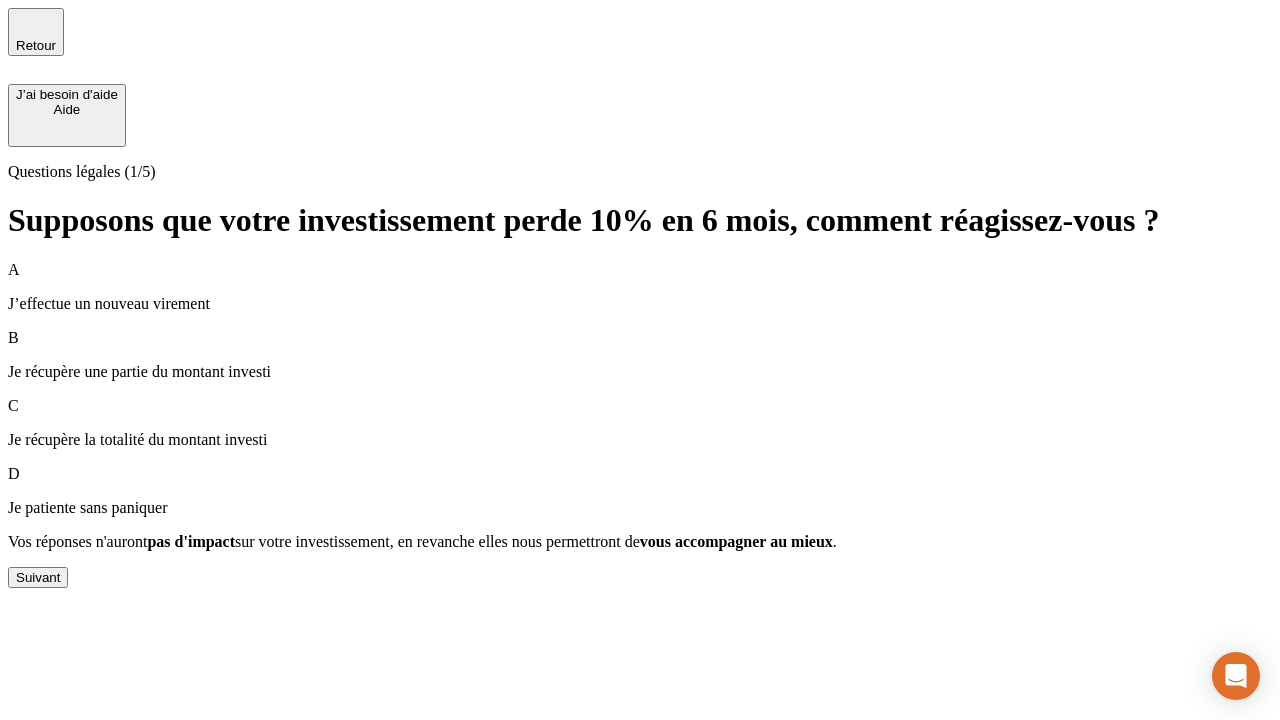 click on "Suivant" at bounding box center (38, 577) 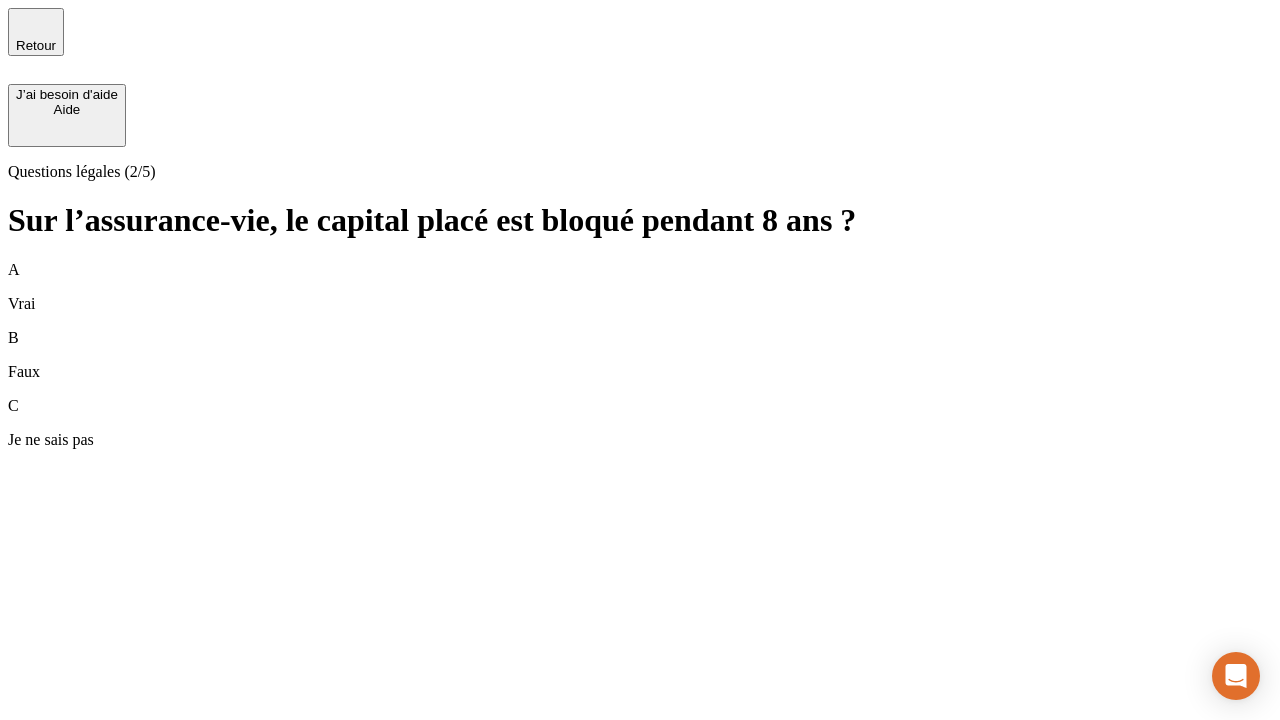 click on "A Vrai" at bounding box center (640, 287) 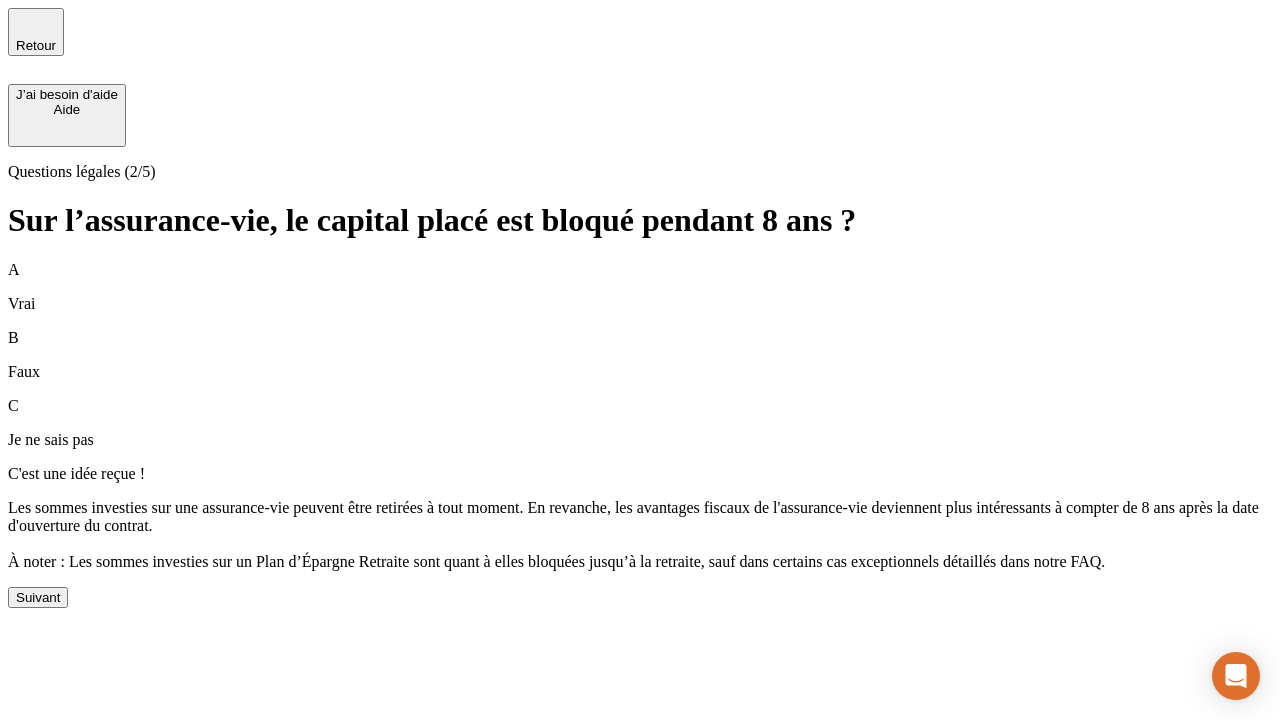 click on "Suivant" at bounding box center [38, 597] 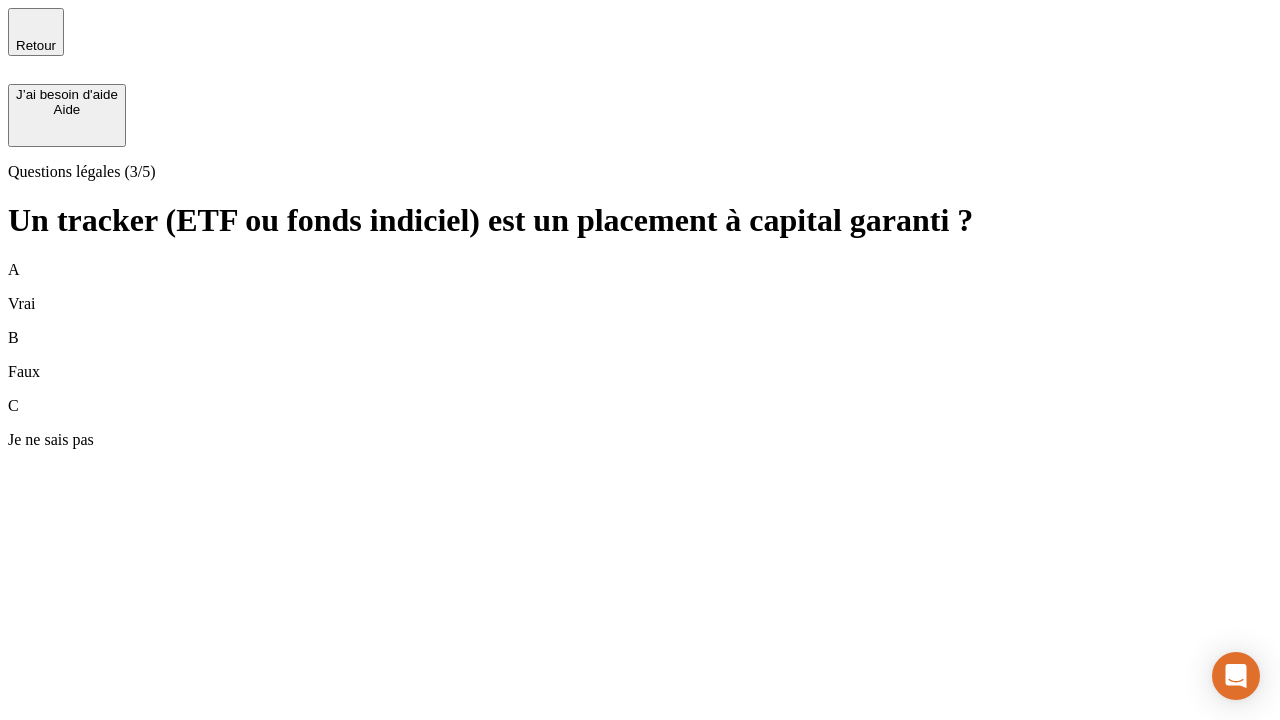 click on "B Faux" at bounding box center [640, 355] 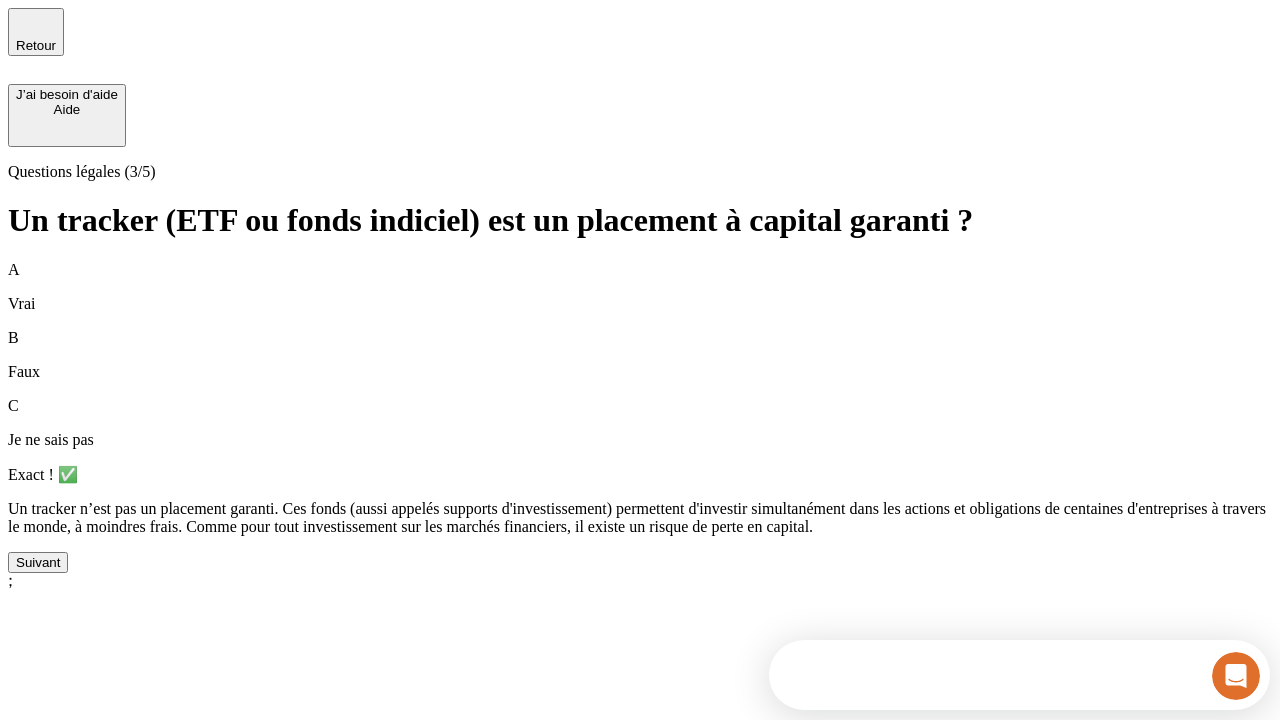 scroll, scrollTop: 0, scrollLeft: 0, axis: both 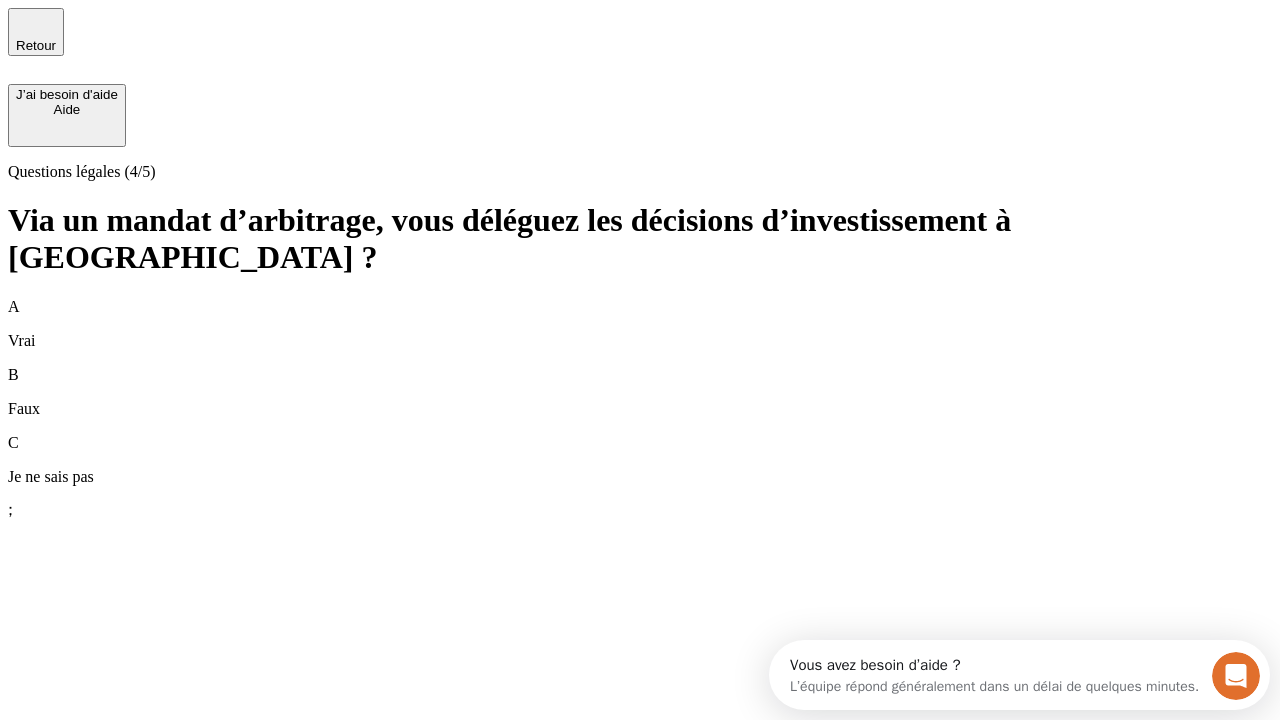 click on "A Vrai" at bounding box center (640, 324) 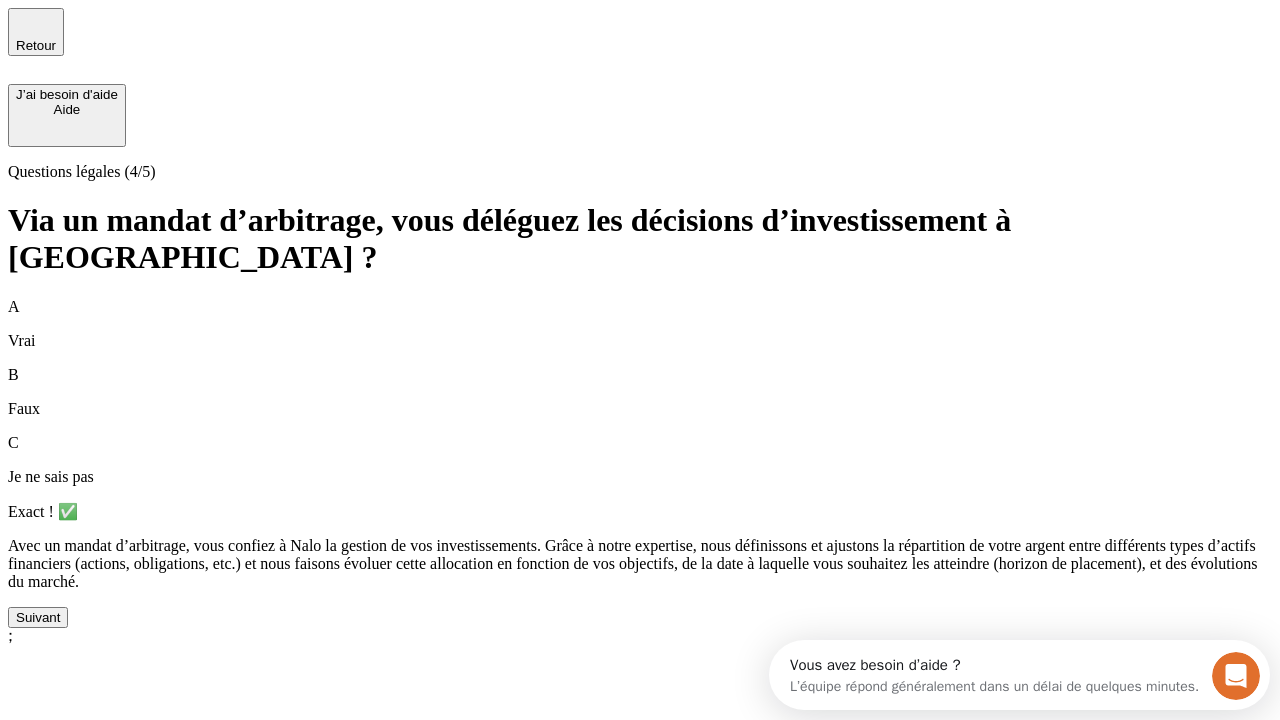 click on "Suivant" at bounding box center (38, 617) 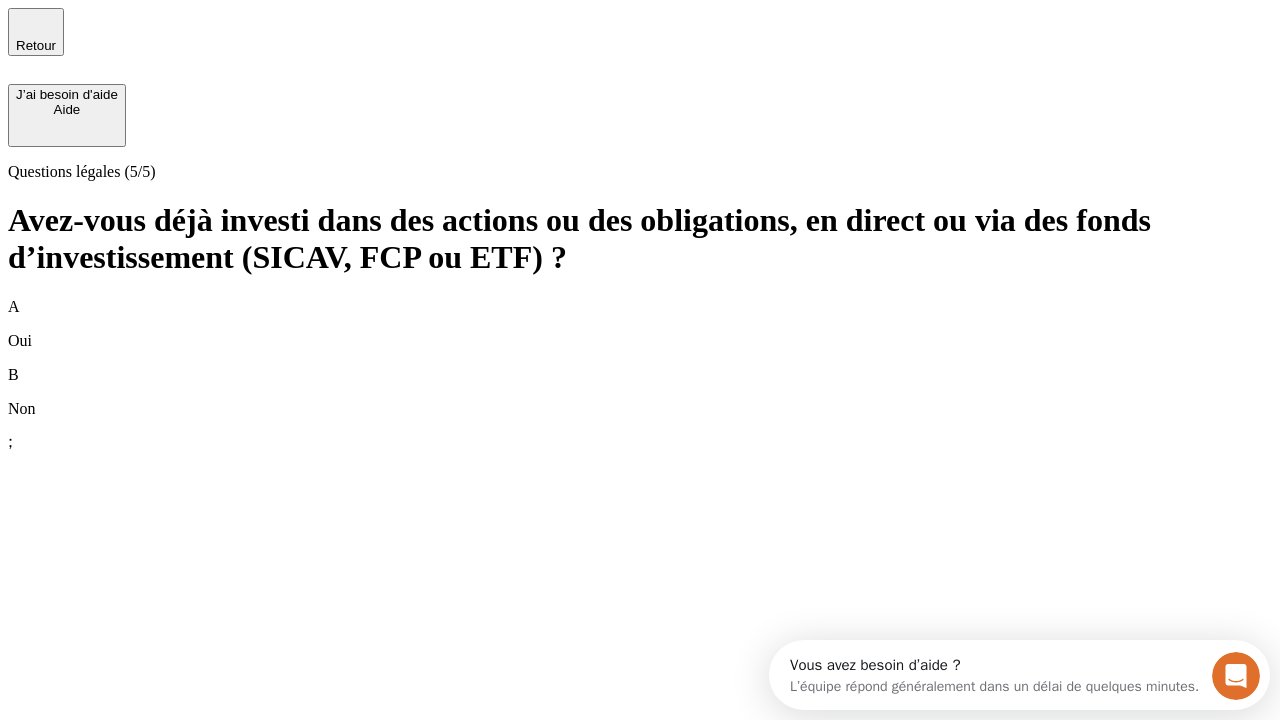 click on "B Non" at bounding box center [640, 392] 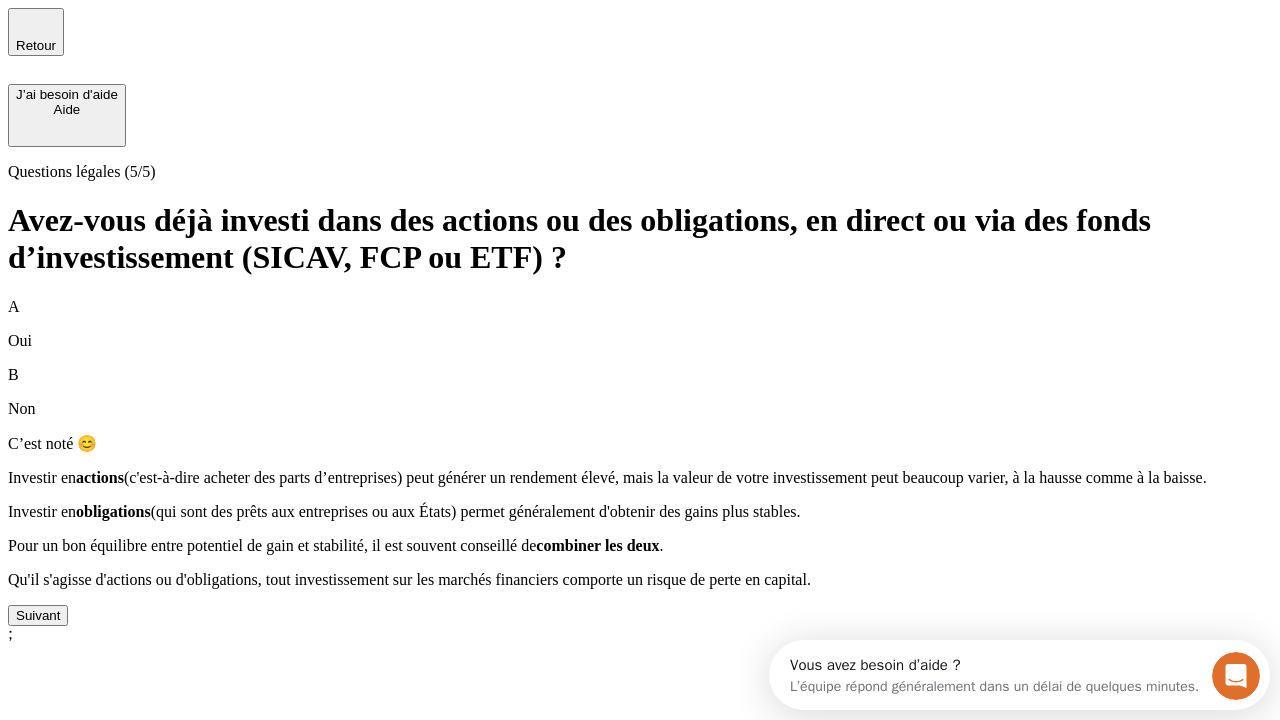 click on "Suivant" at bounding box center (38, 615) 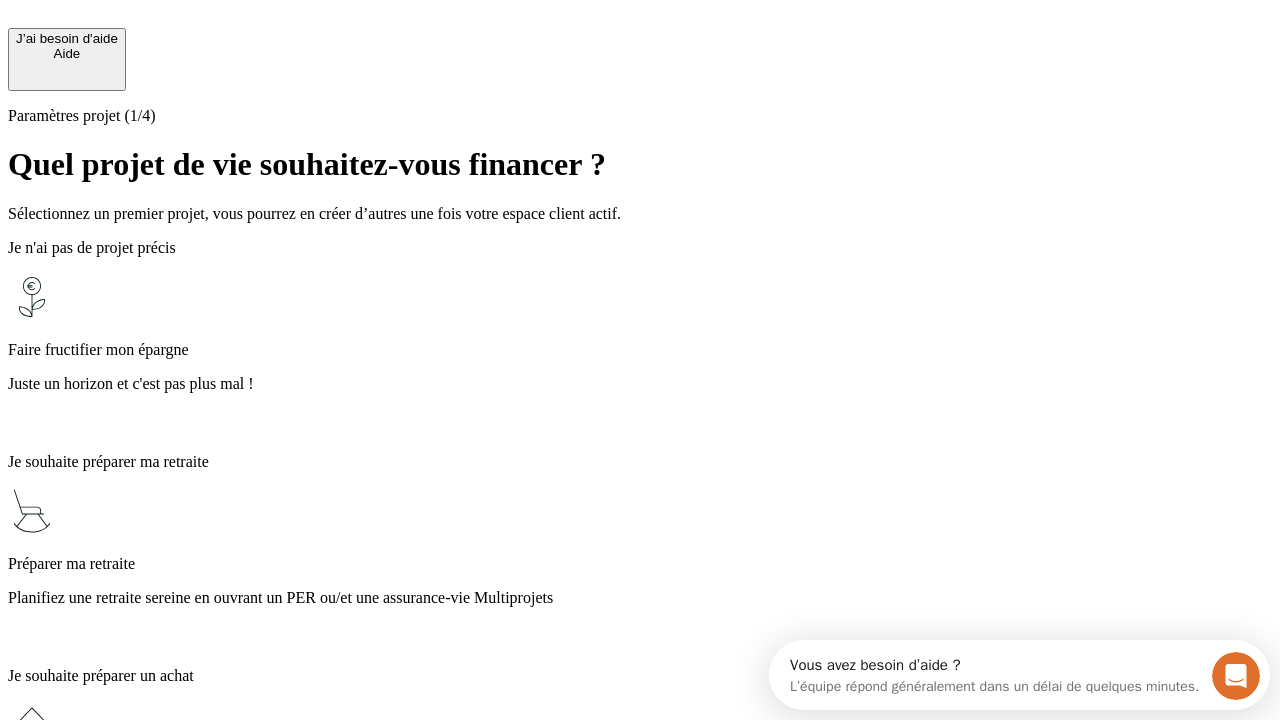 click on "Profitez des avantages fiscaux de l’assurance-vie" at bounding box center (640, 1354) 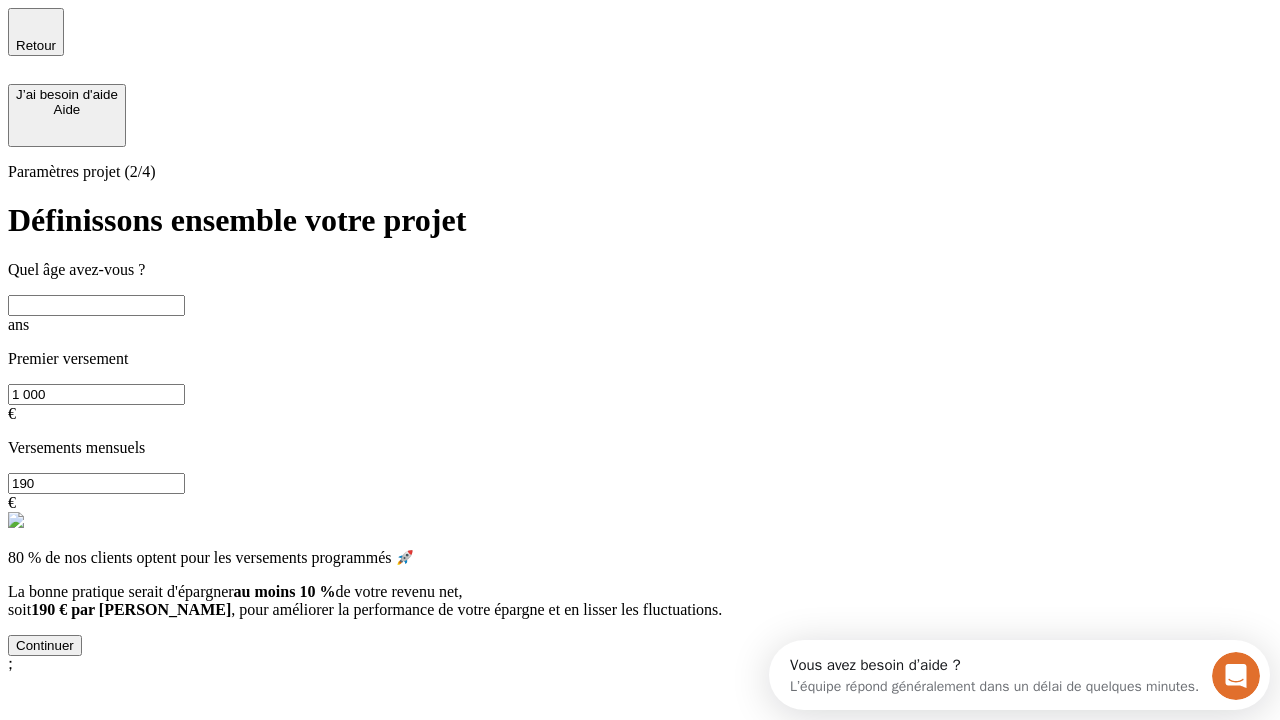 click at bounding box center [96, 305] 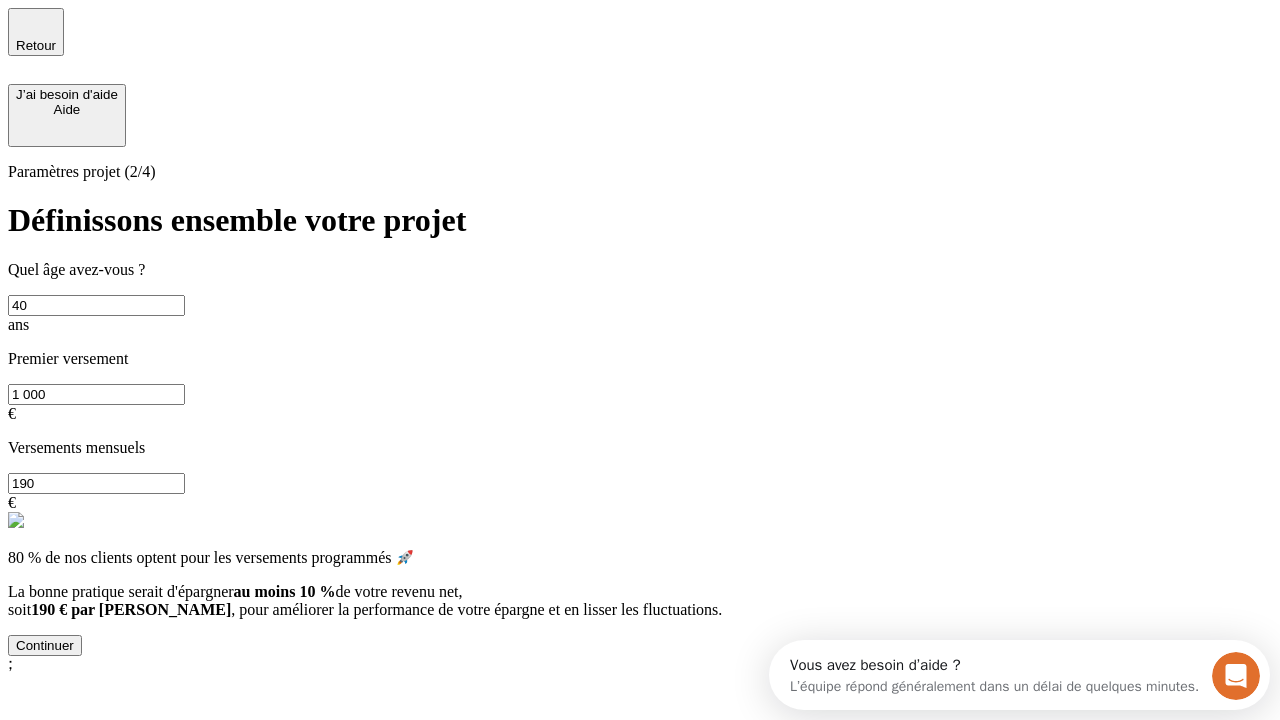 type on "40" 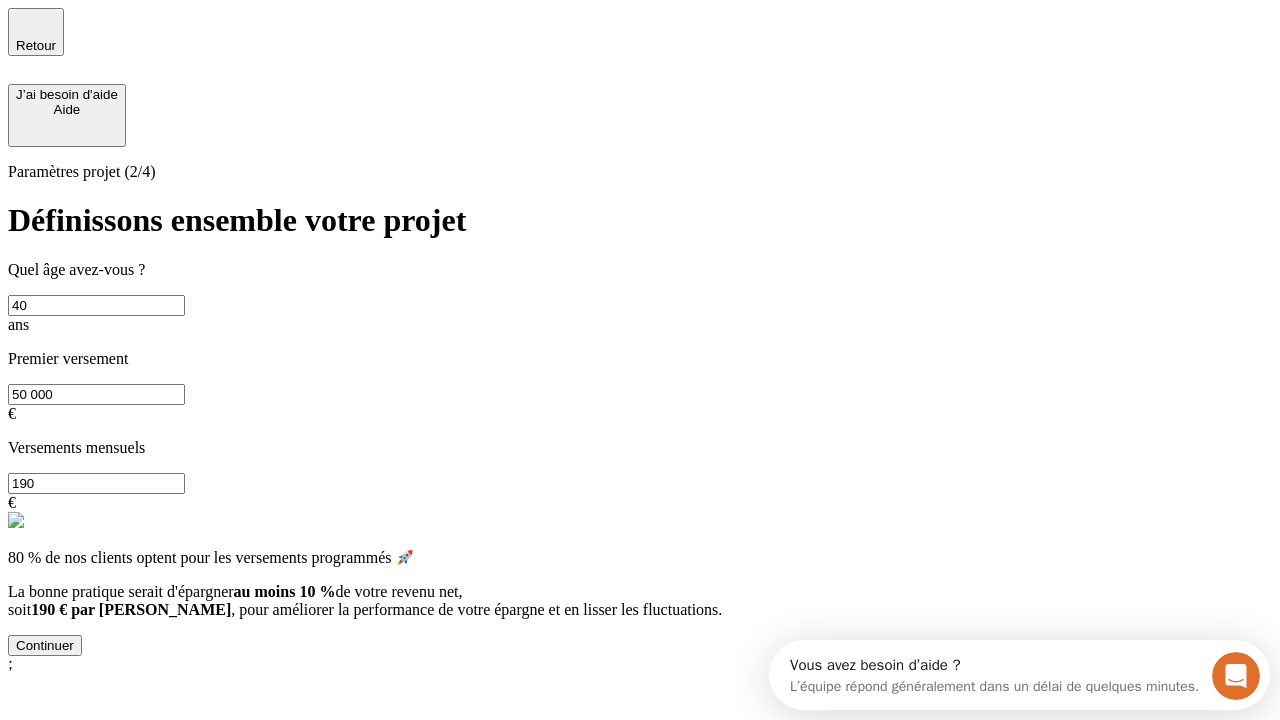 type on "50 000" 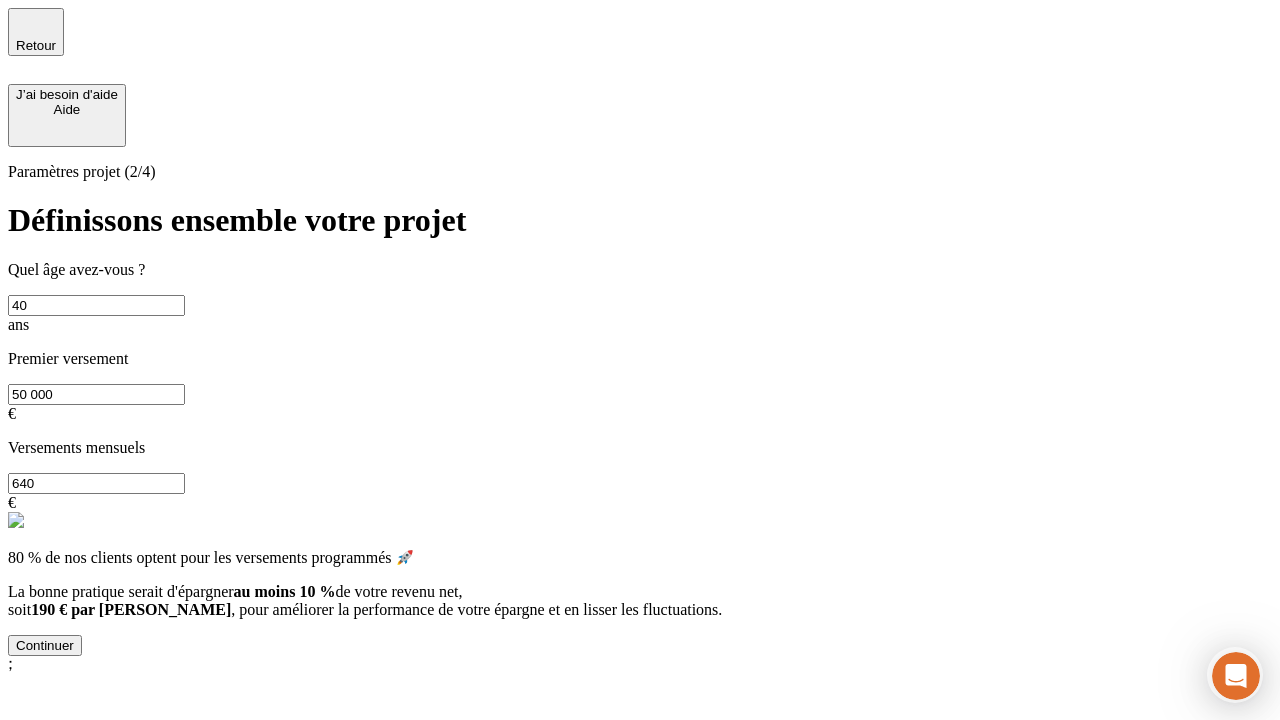 type on "640" 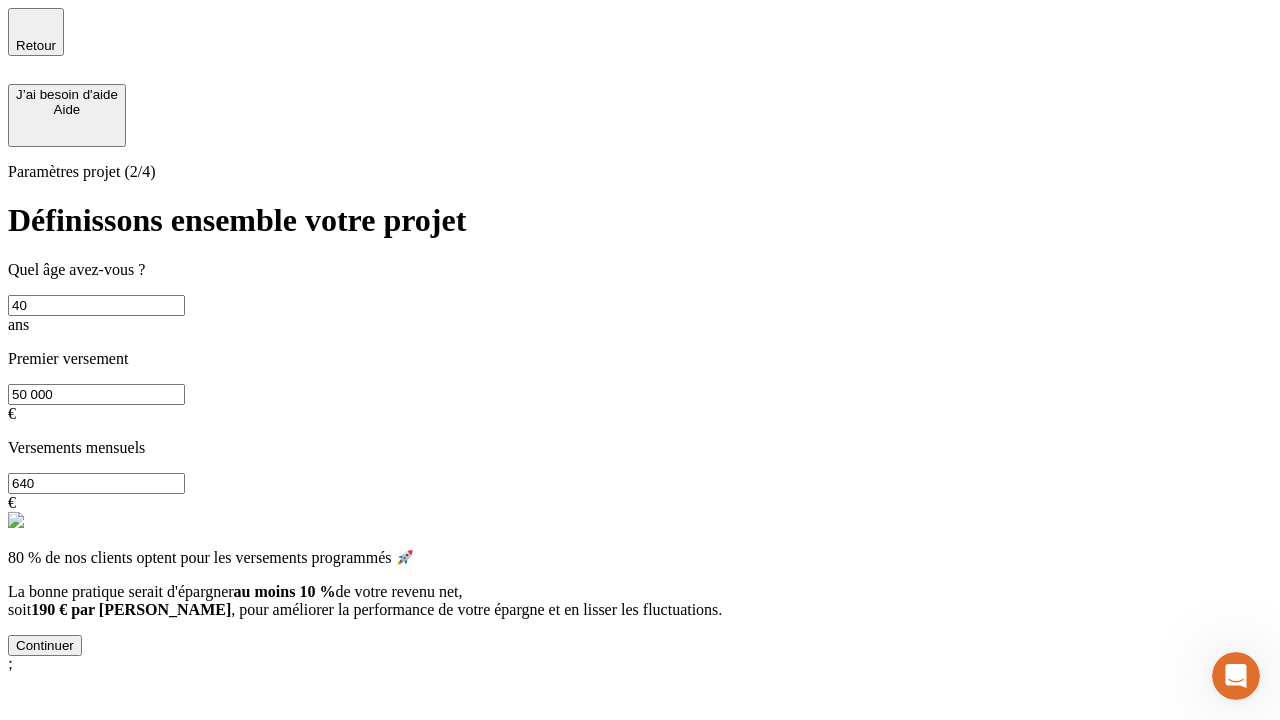 scroll, scrollTop: 0, scrollLeft: 0, axis: both 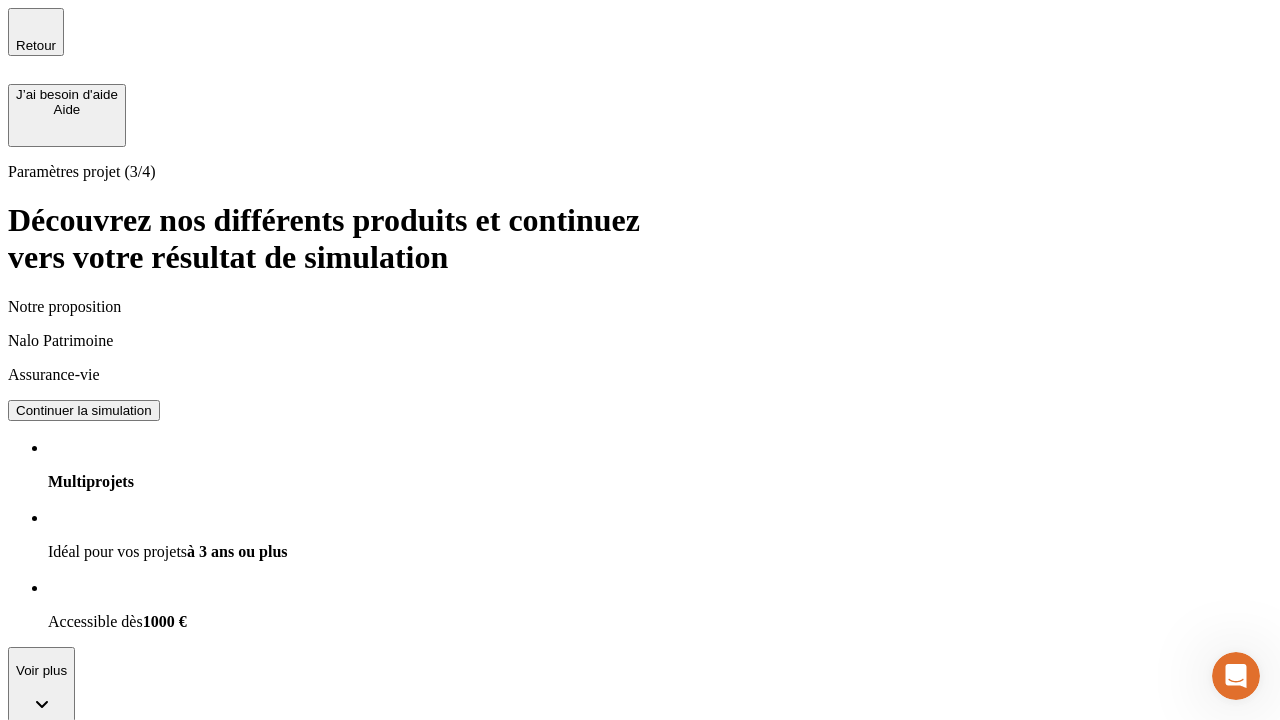 click on "Continuer la simulation" at bounding box center [84, 410] 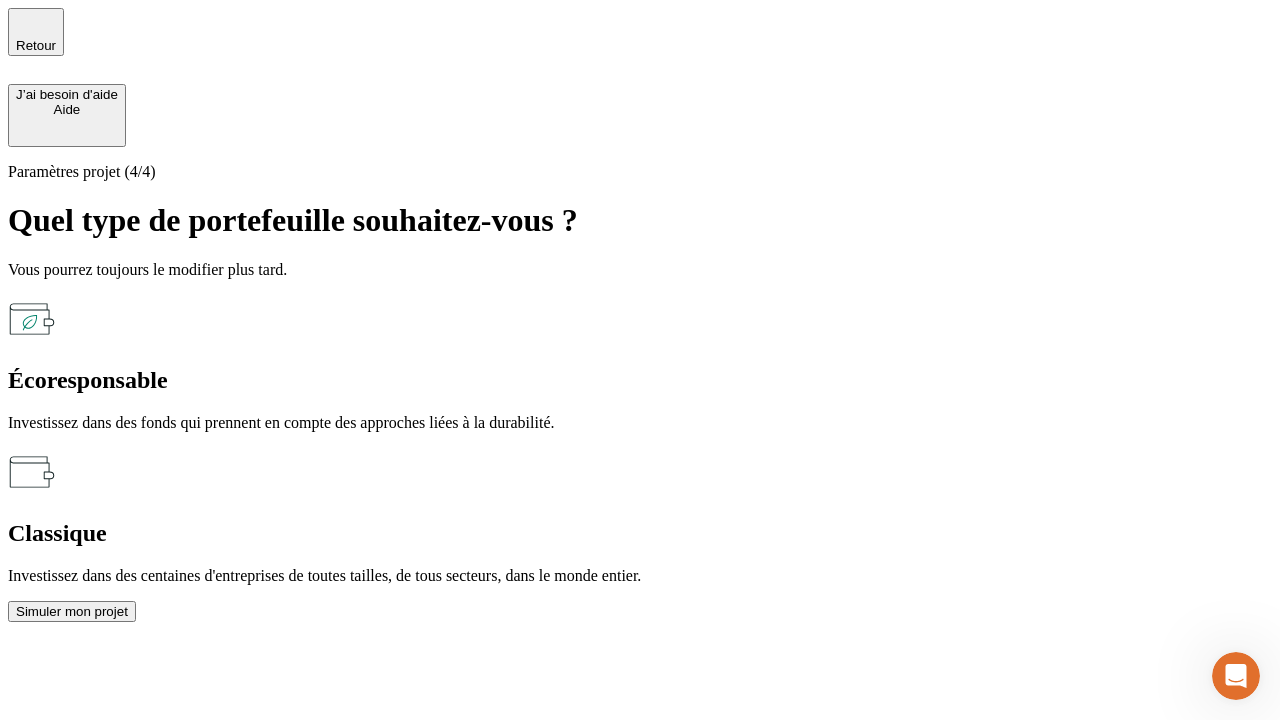 click on "Écoresponsable" at bounding box center [640, 380] 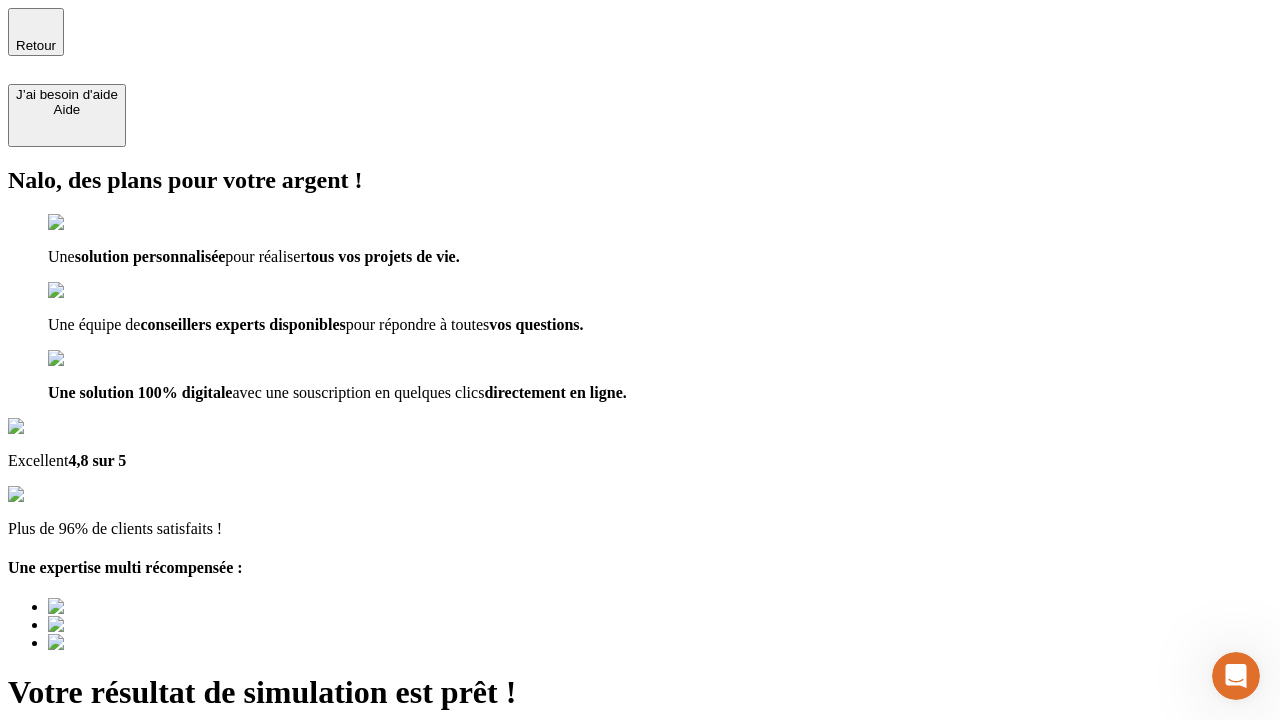 click on "Découvrir ma simulation" at bounding box center [87, 797] 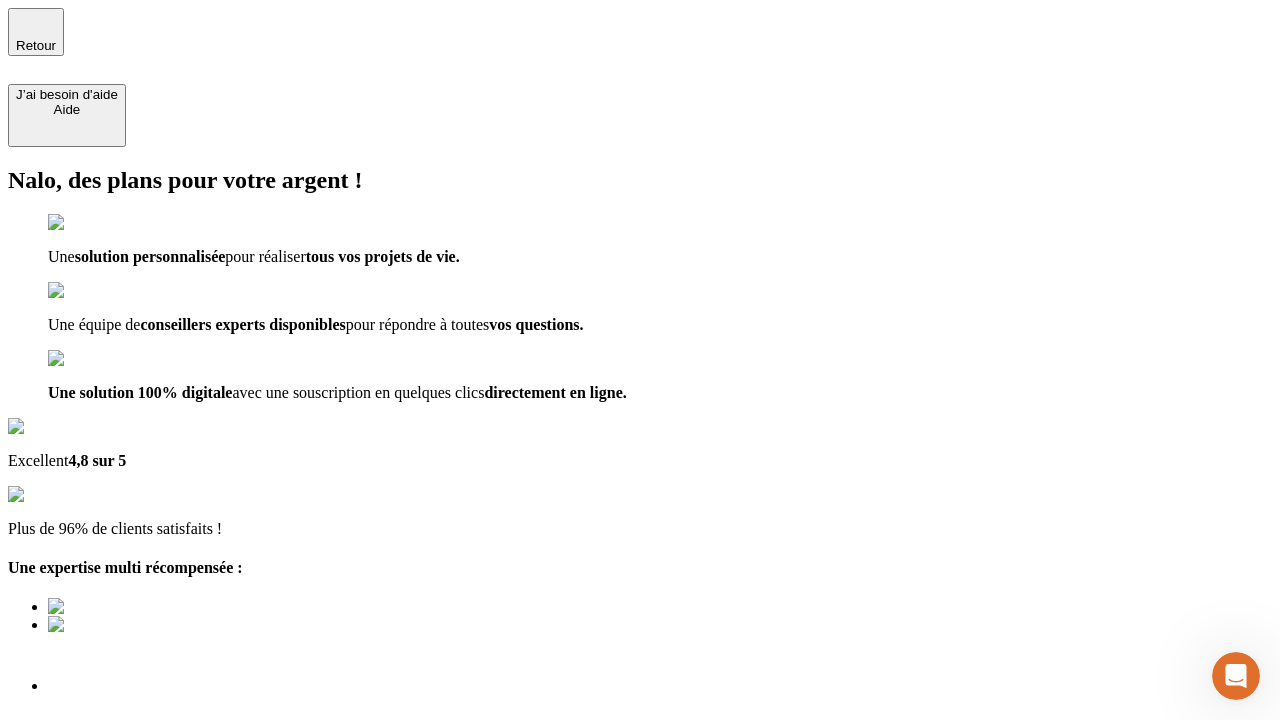 type on "[EMAIL_ADDRESS][DOMAIN_NAME]" 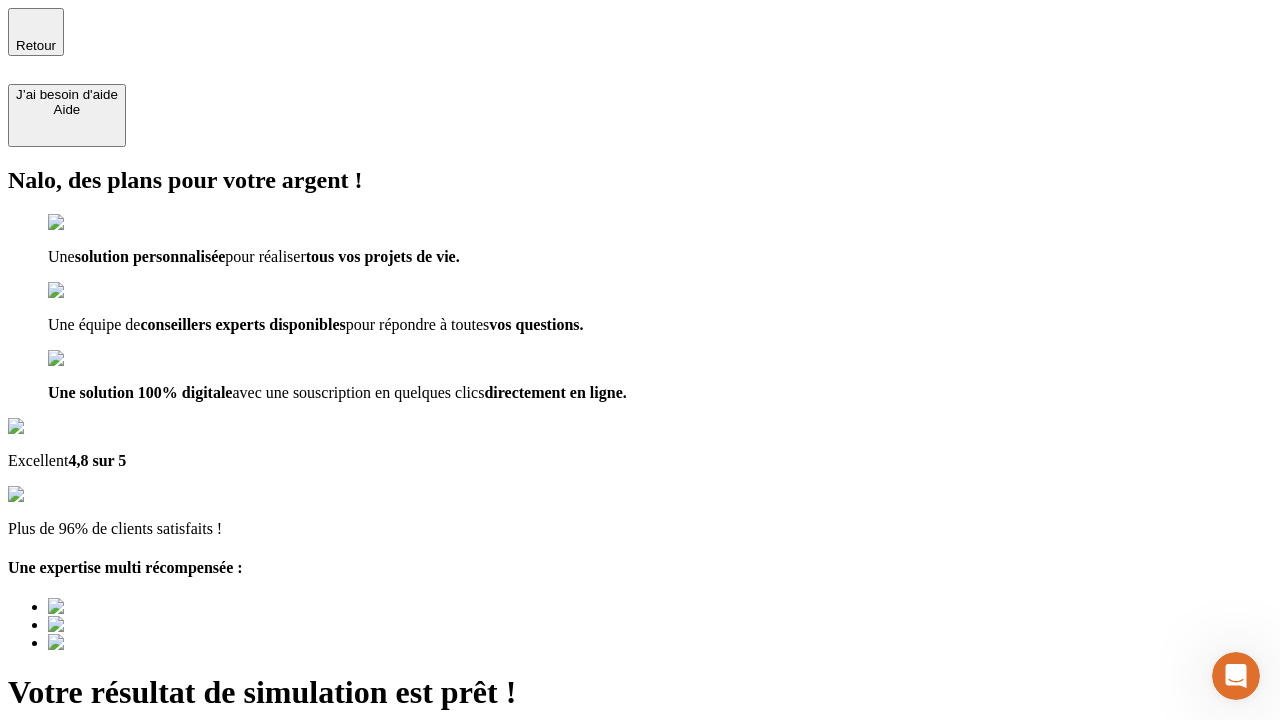 click on "Découvrir ma simulation" at bounding box center [87, 797] 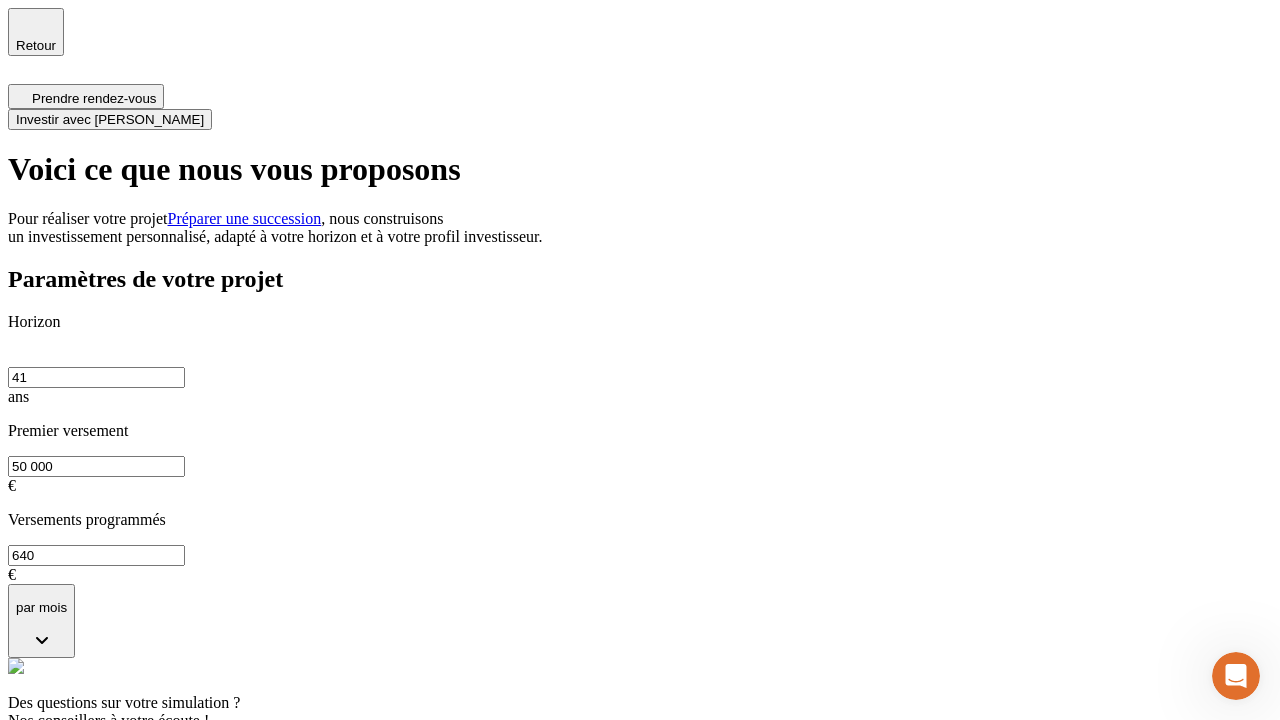 click on "Investir avec [PERSON_NAME]" at bounding box center [110, 119] 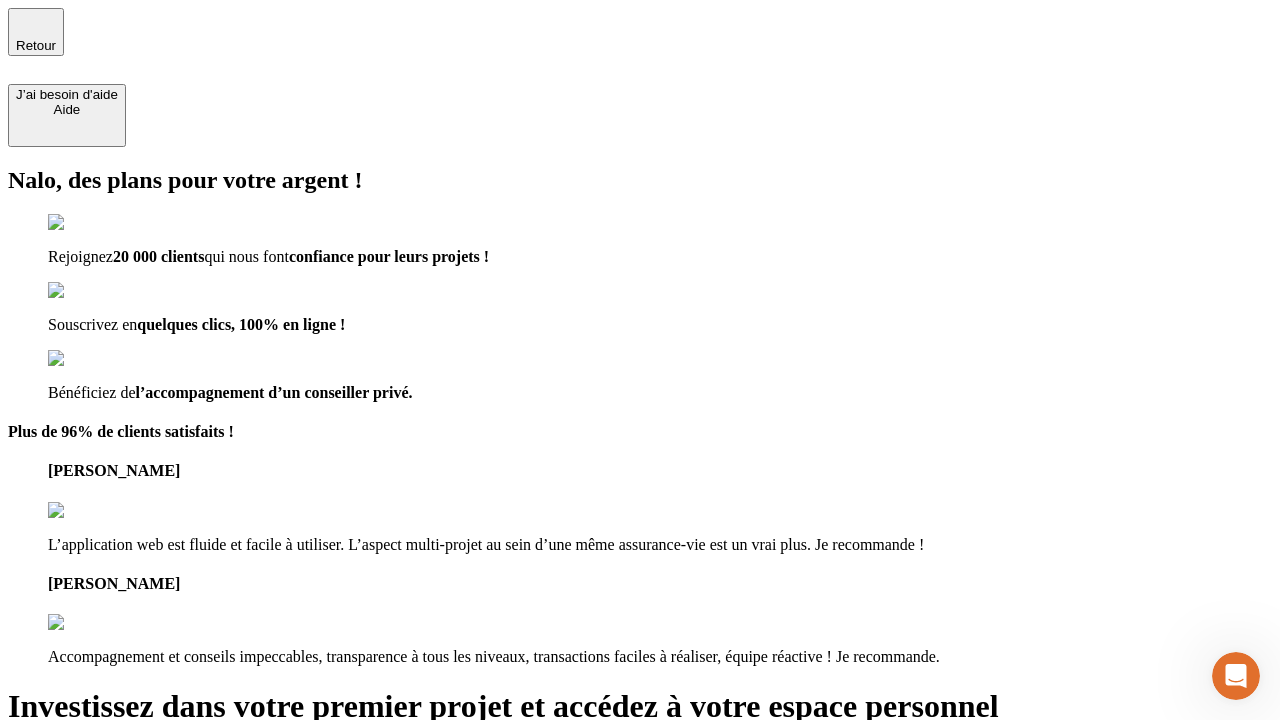 type on "[EMAIL_ADDRESS][DOMAIN_NAME]" 